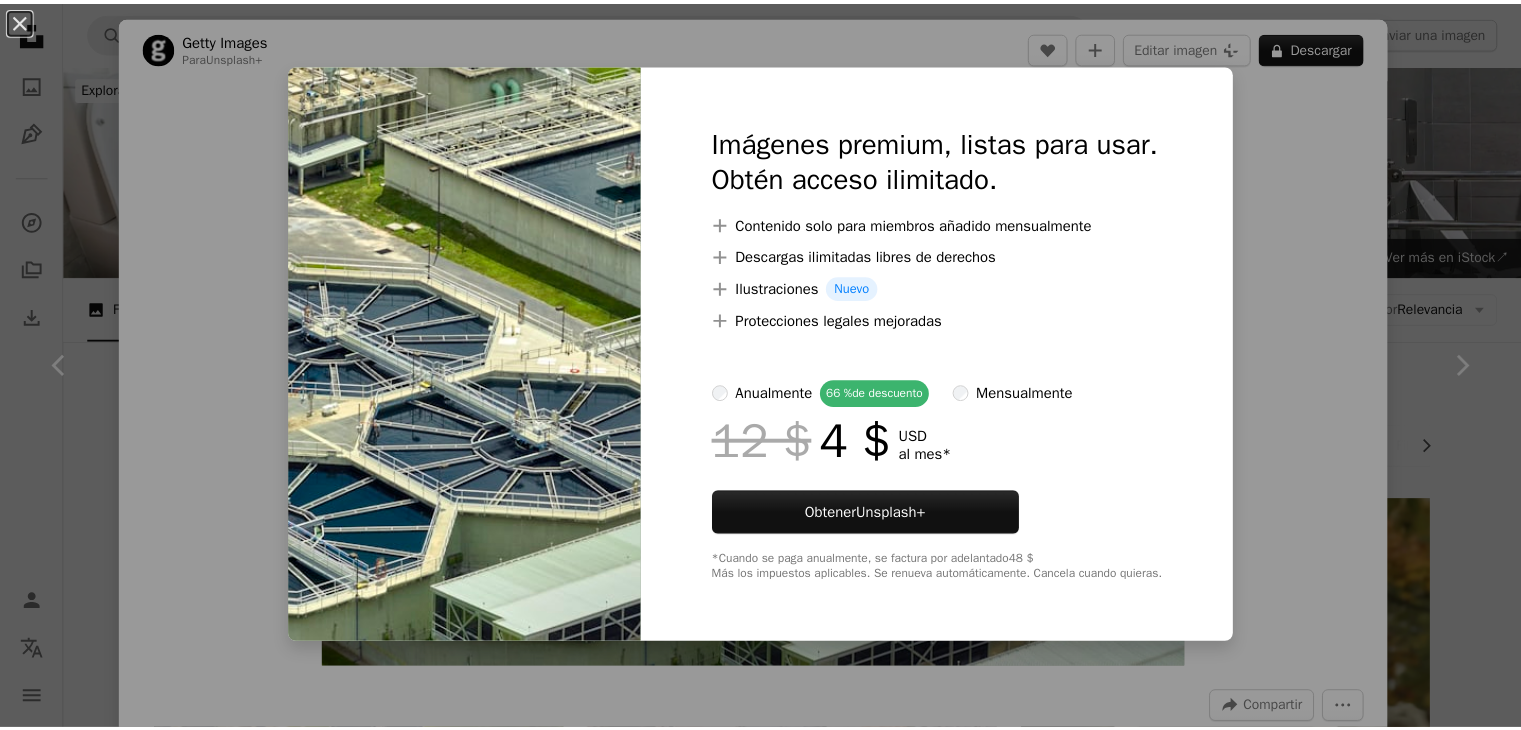 scroll, scrollTop: 600, scrollLeft: 0, axis: vertical 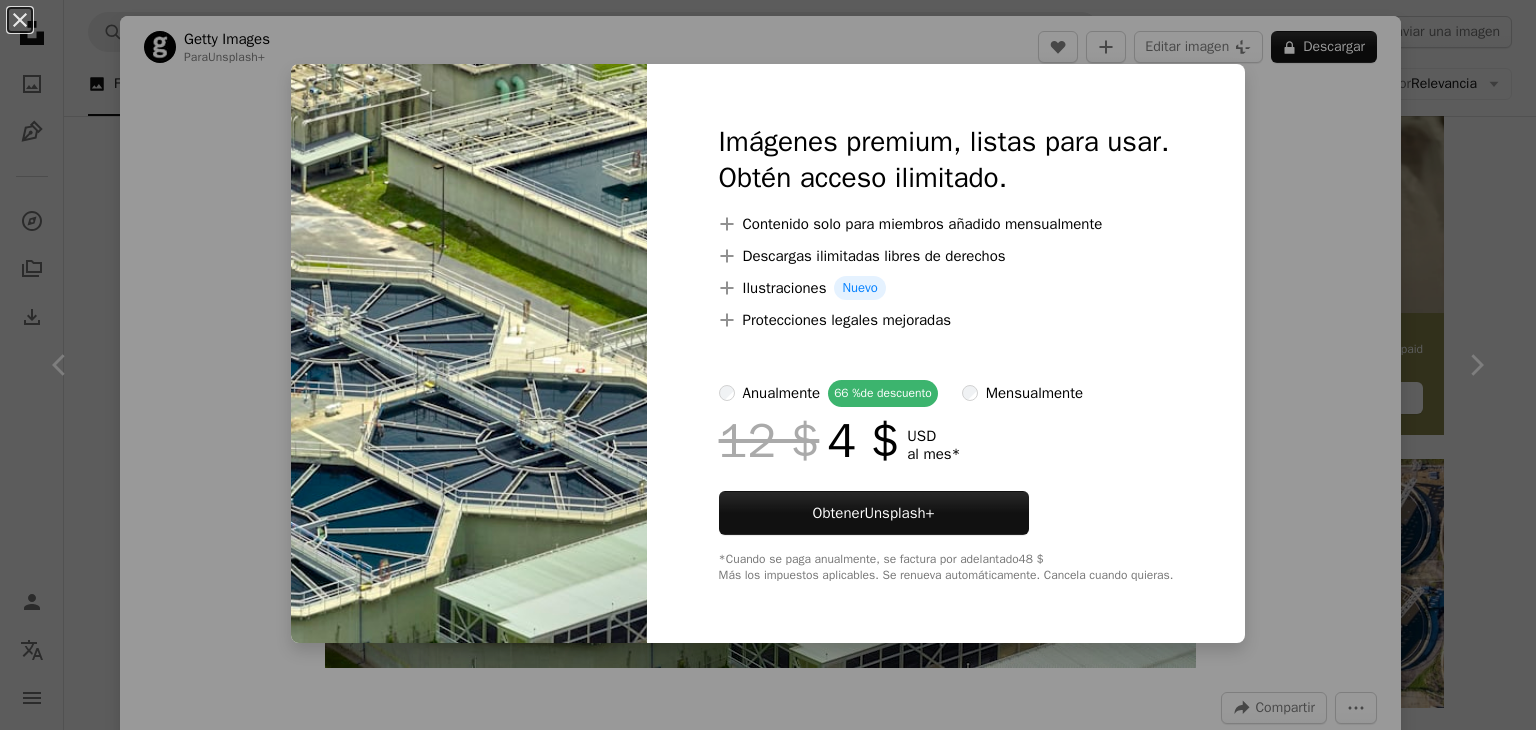 click on "An X shape Imágenes premium, listas para usar. Obtén acceso ilimitado. A plus sign Contenido solo para miembros añadido mensualmente A plus sign Descargas ilimitadas libres de derechos A plus sign Ilustraciones  Nuevo A plus sign Protecciones legales mejoradas anualmente 66 %  de descuento mensualmente 12 $   4 $ USD al mes * Obtener  Unsplash+ *Cuando se paga anualmente, se factura por adelantado  48 $ Más los impuestos aplicables. Se renueva automáticamente. Cancela cuando quieras." at bounding box center (768, 365) 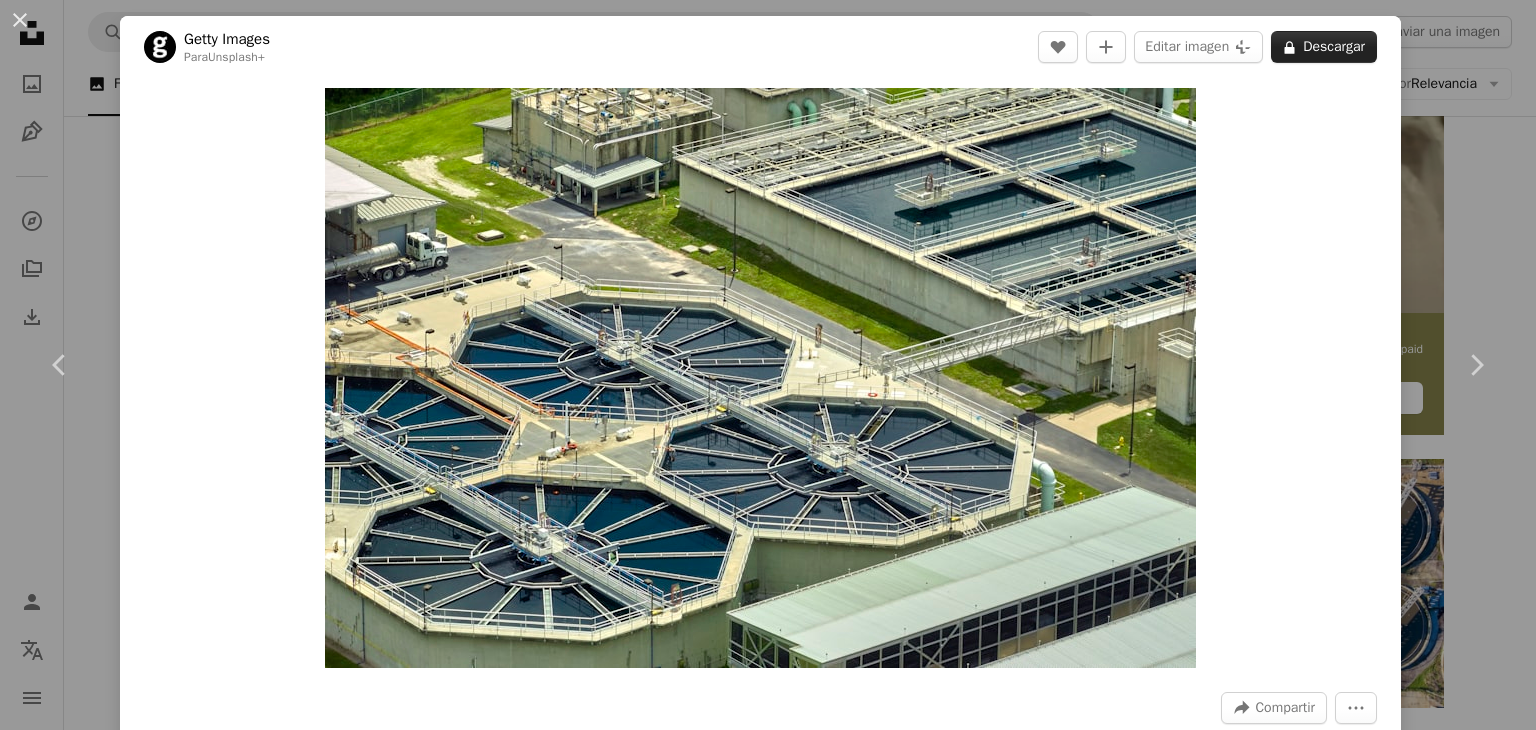 click on "A lock" 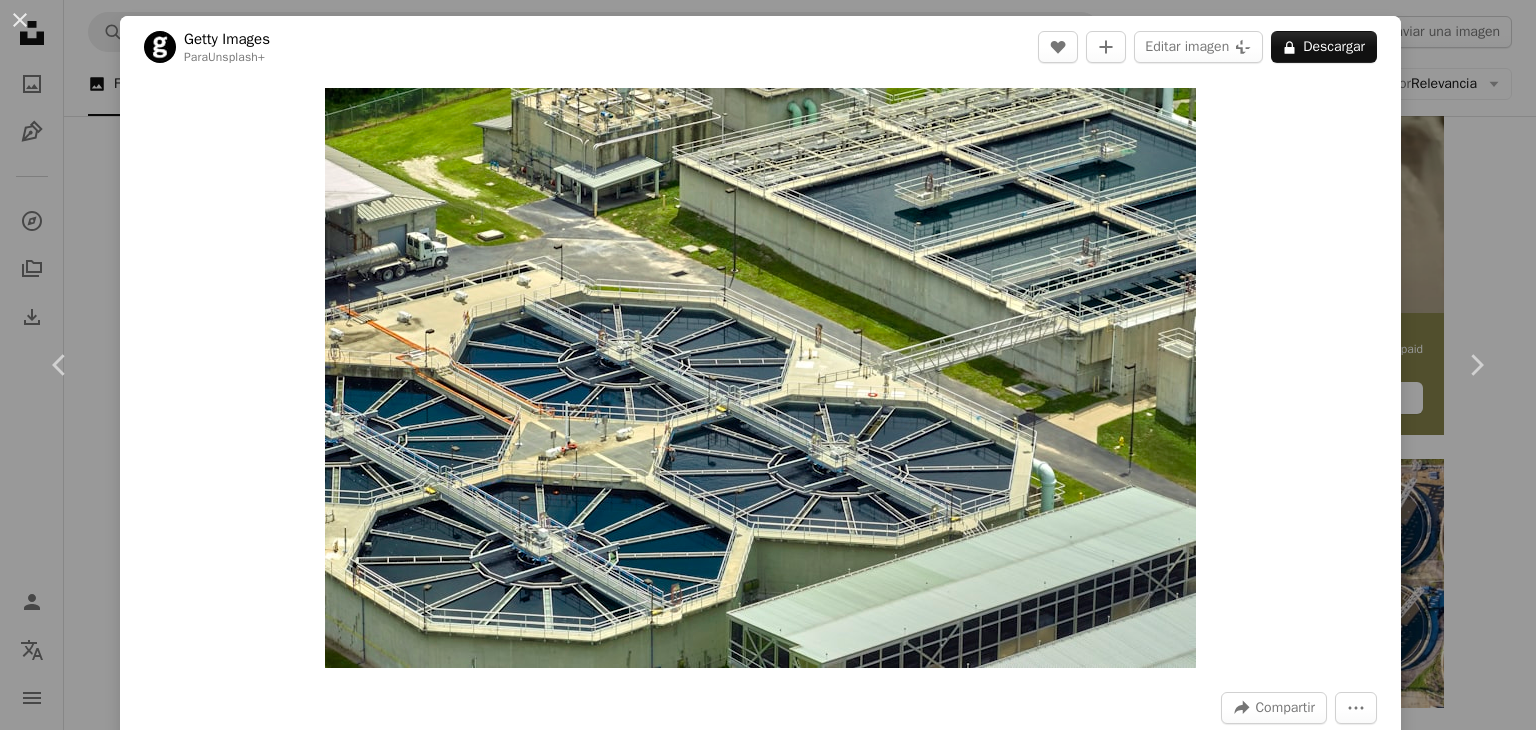 click on "An X shape Imágenes premium, listas para usar. Obtén acceso ilimitado. A plus sign Contenido solo para miembros añadido mensualmente A plus sign Descargas ilimitadas libres de derechos A plus sign Ilustraciones  Nuevo A plus sign Protecciones legales mejoradas anualmente 66 %  de descuento mensualmente 12 $   4 $ USD al mes * Obtener  Unsplash+ *Cuando se paga anualmente, se factura por adelantado  48 $ Más los impuestos aplicables. Se renueva automáticamente. Cancela cuando quieras." at bounding box center (768, 4259) 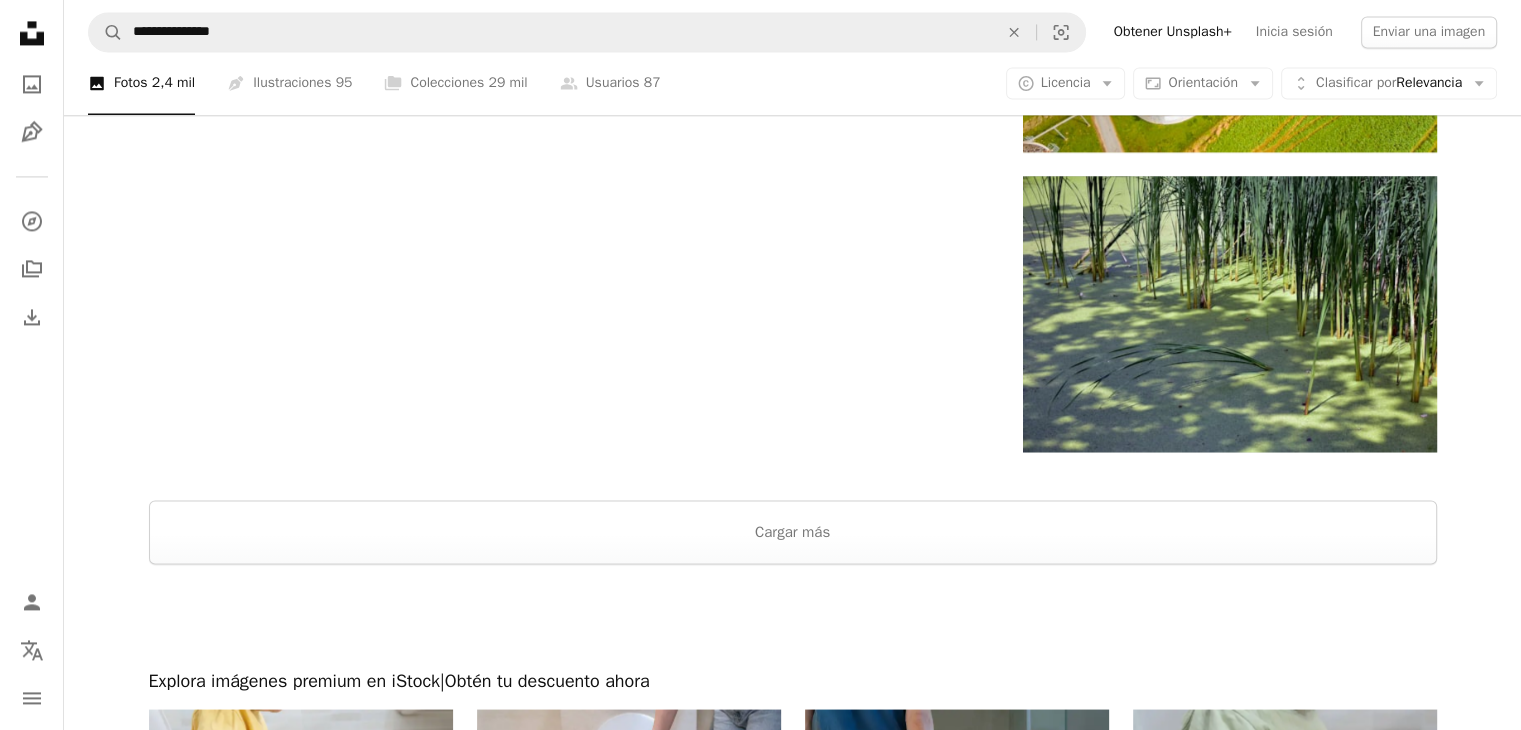 scroll, scrollTop: 3200, scrollLeft: 0, axis: vertical 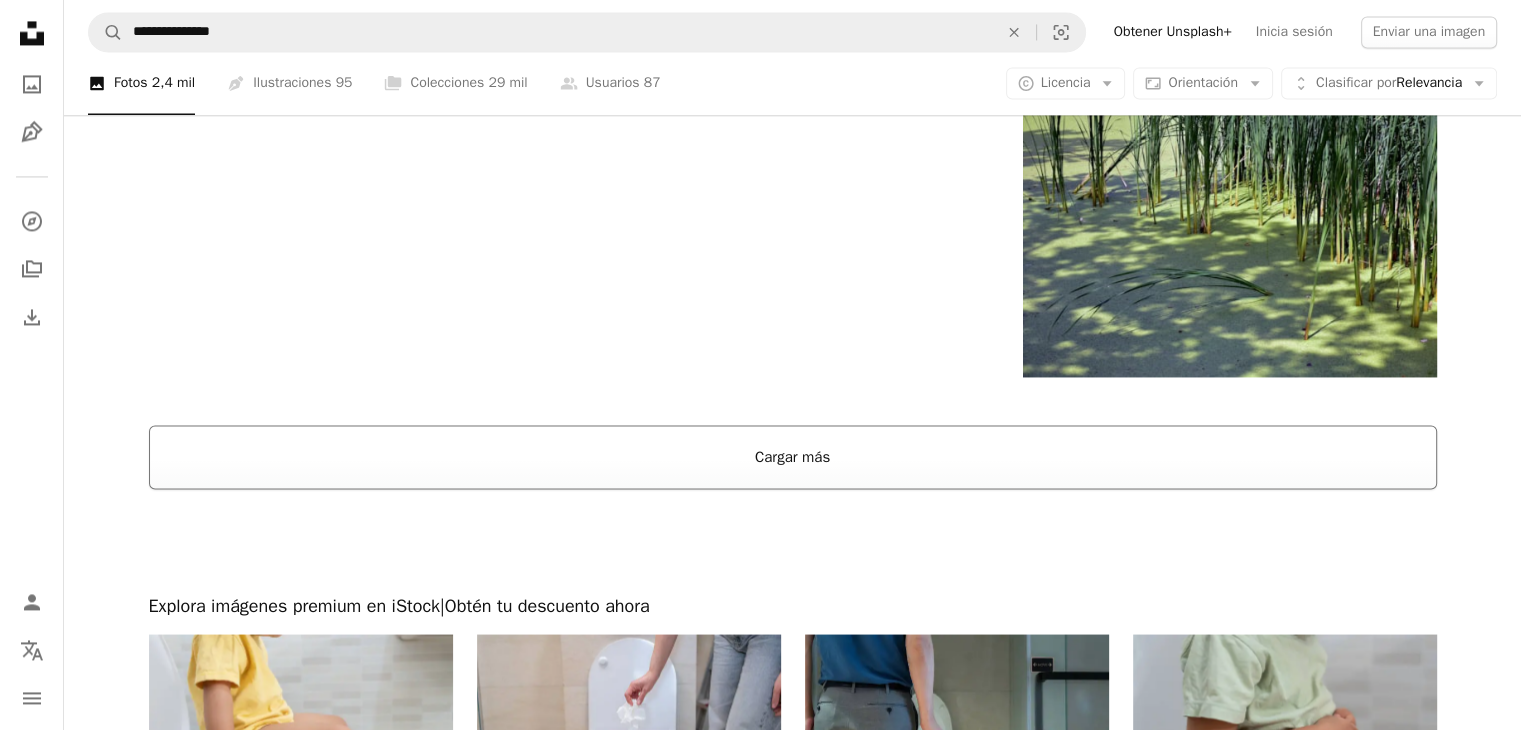 click on "Cargar más" at bounding box center [793, 457] 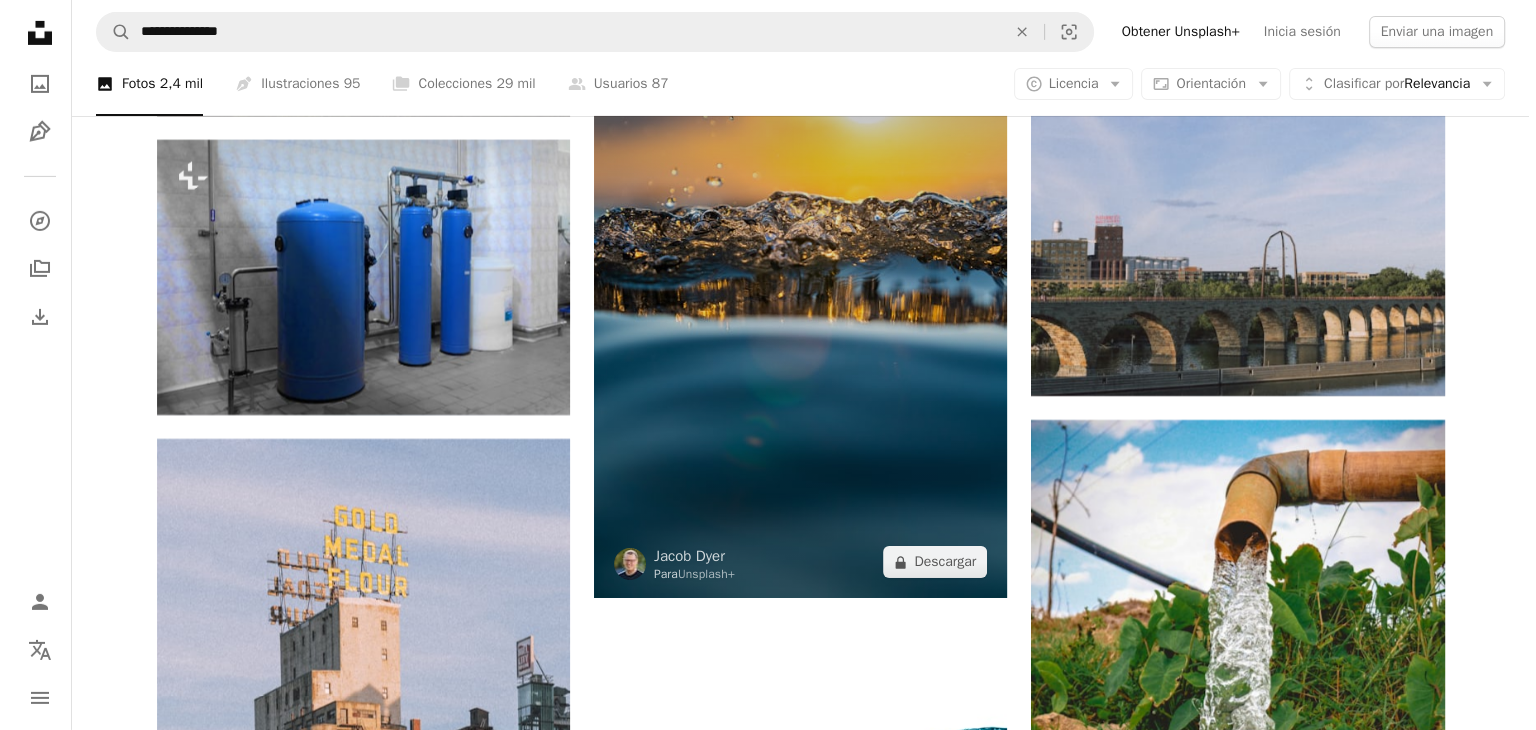 scroll, scrollTop: 6800, scrollLeft: 0, axis: vertical 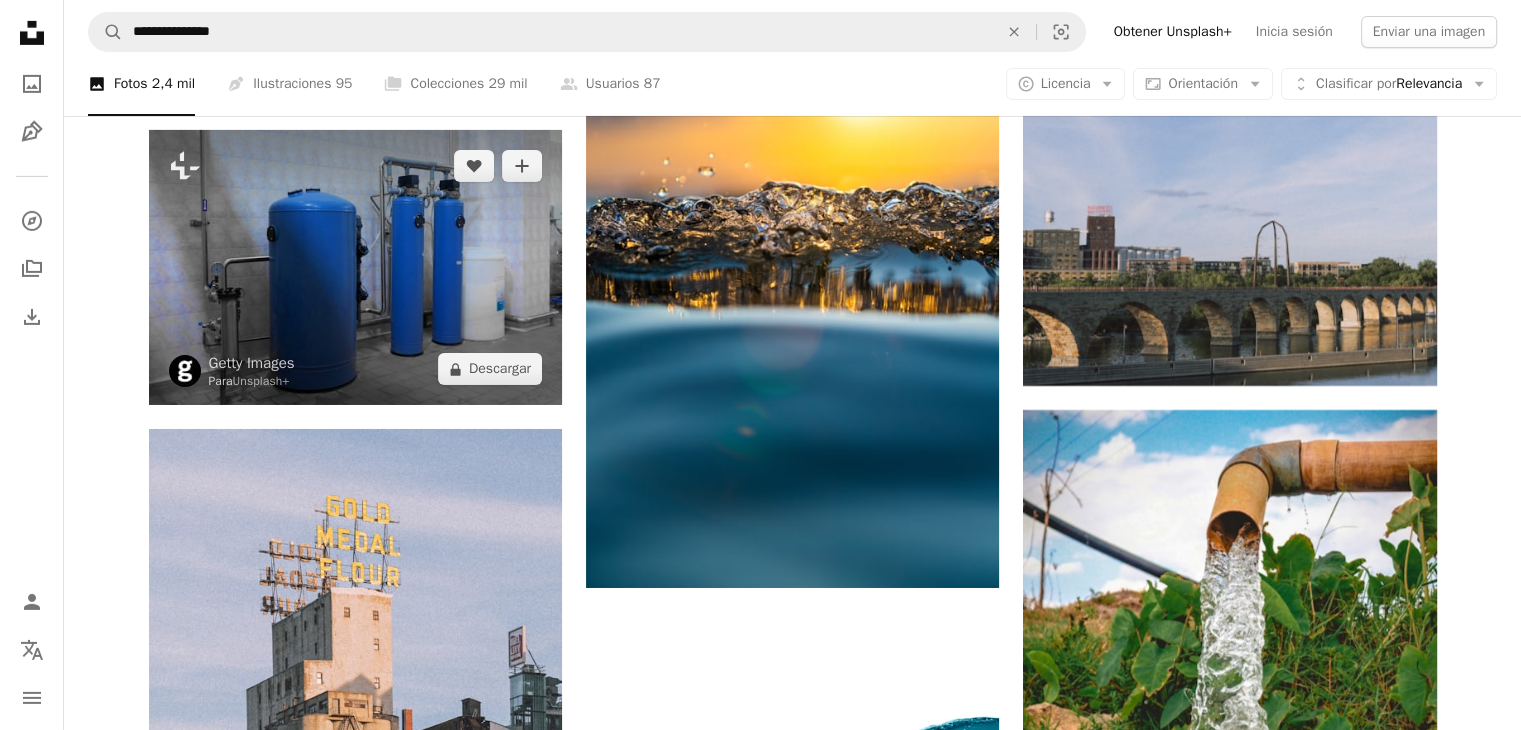 click at bounding box center [355, 267] 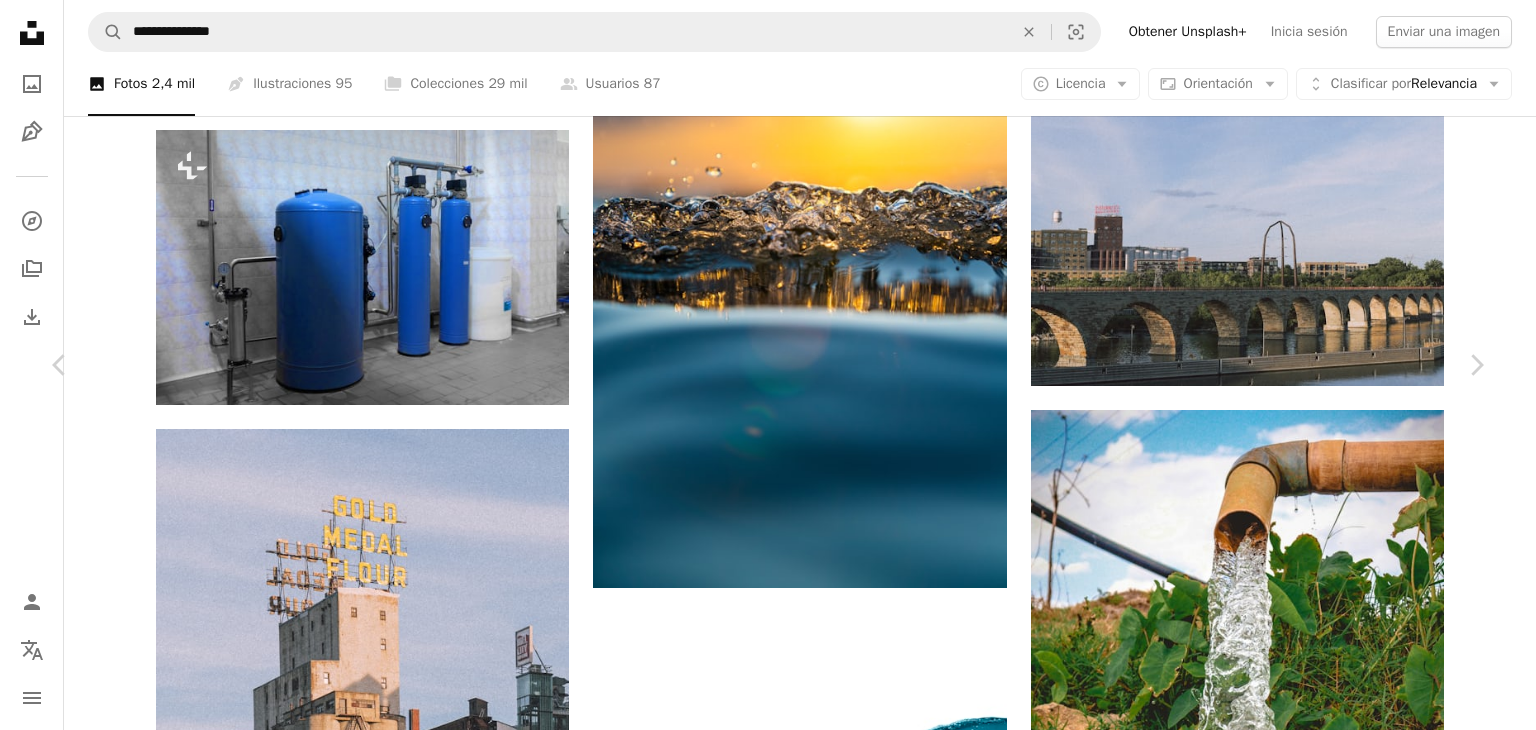 scroll, scrollTop: 1400, scrollLeft: 0, axis: vertical 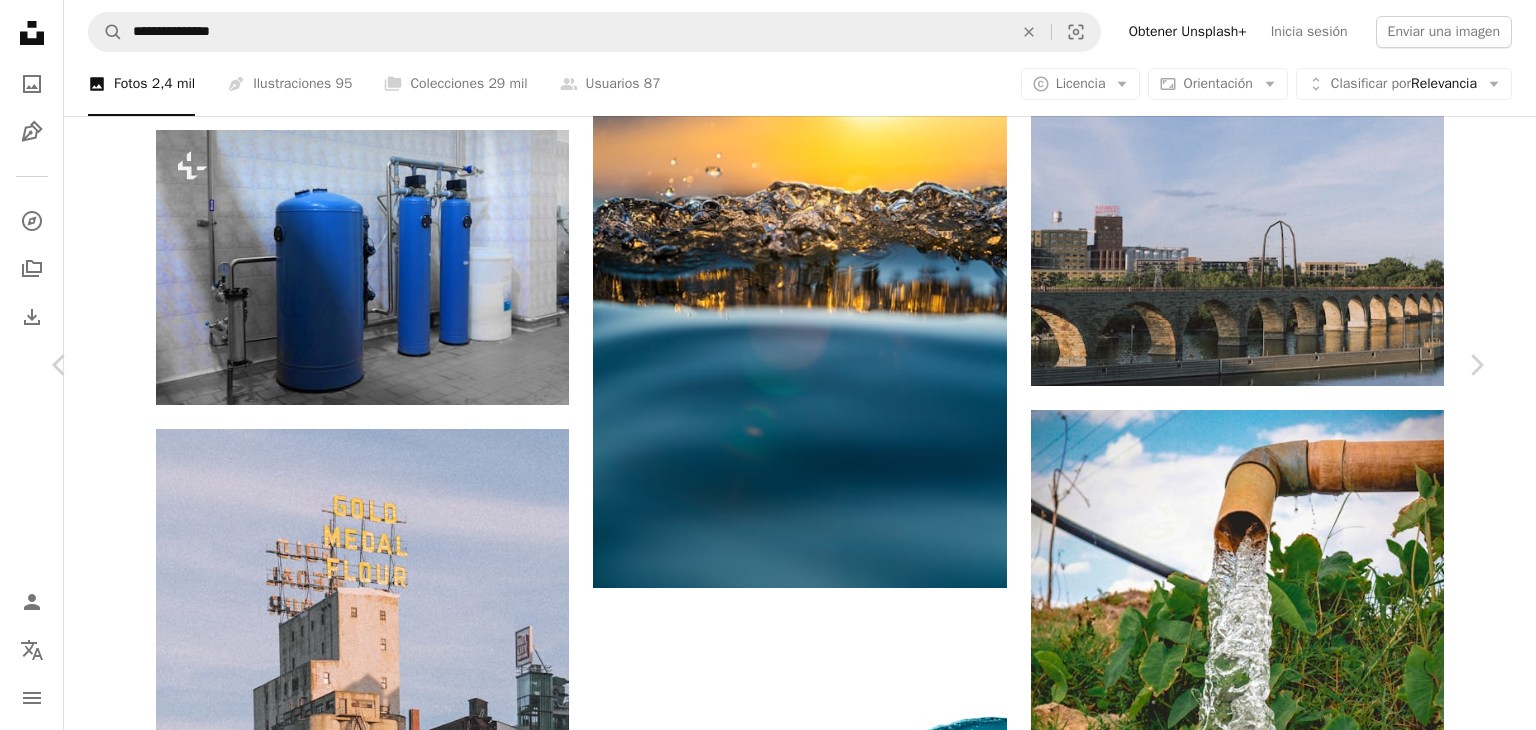 click on "An X shape" at bounding box center (20, 20) 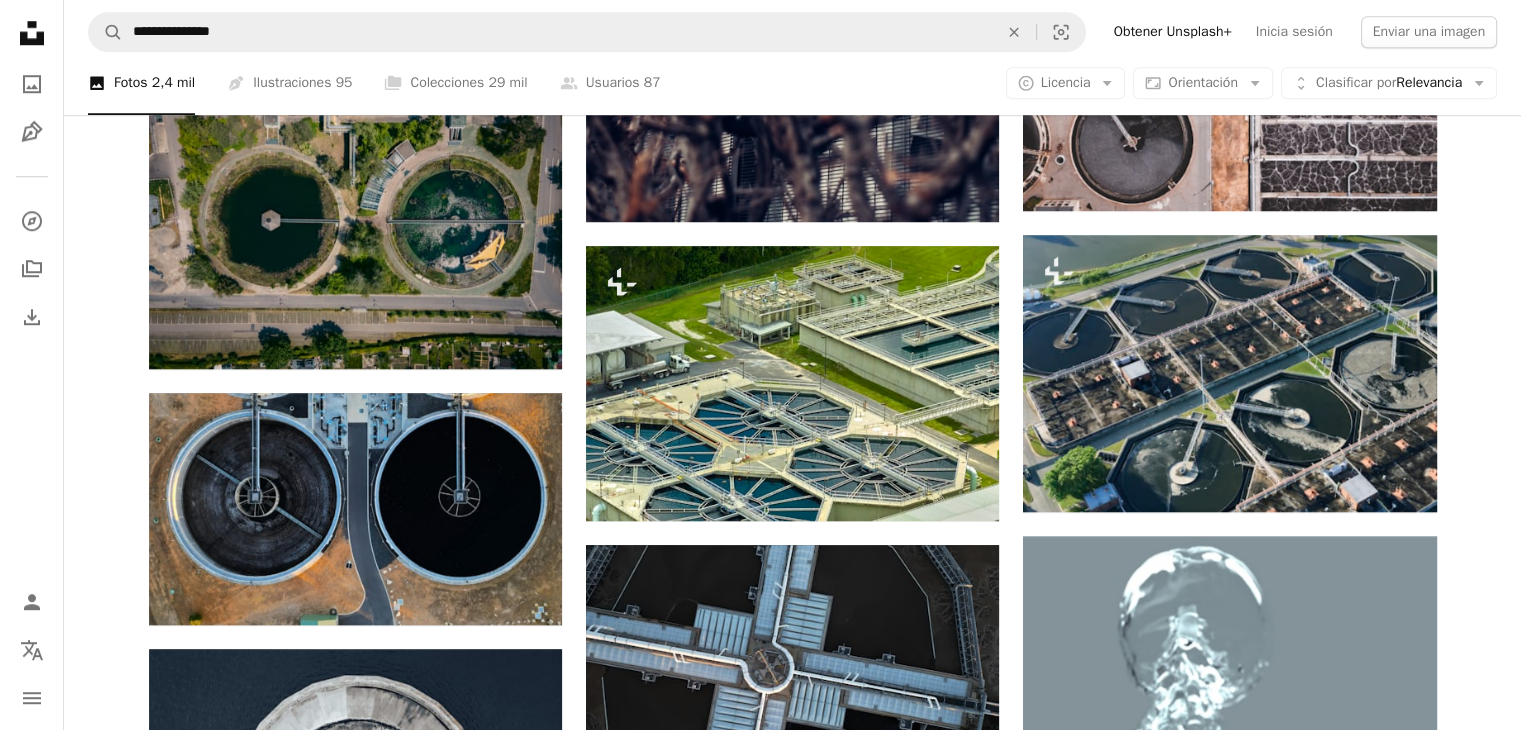 scroll, scrollTop: 1600, scrollLeft: 0, axis: vertical 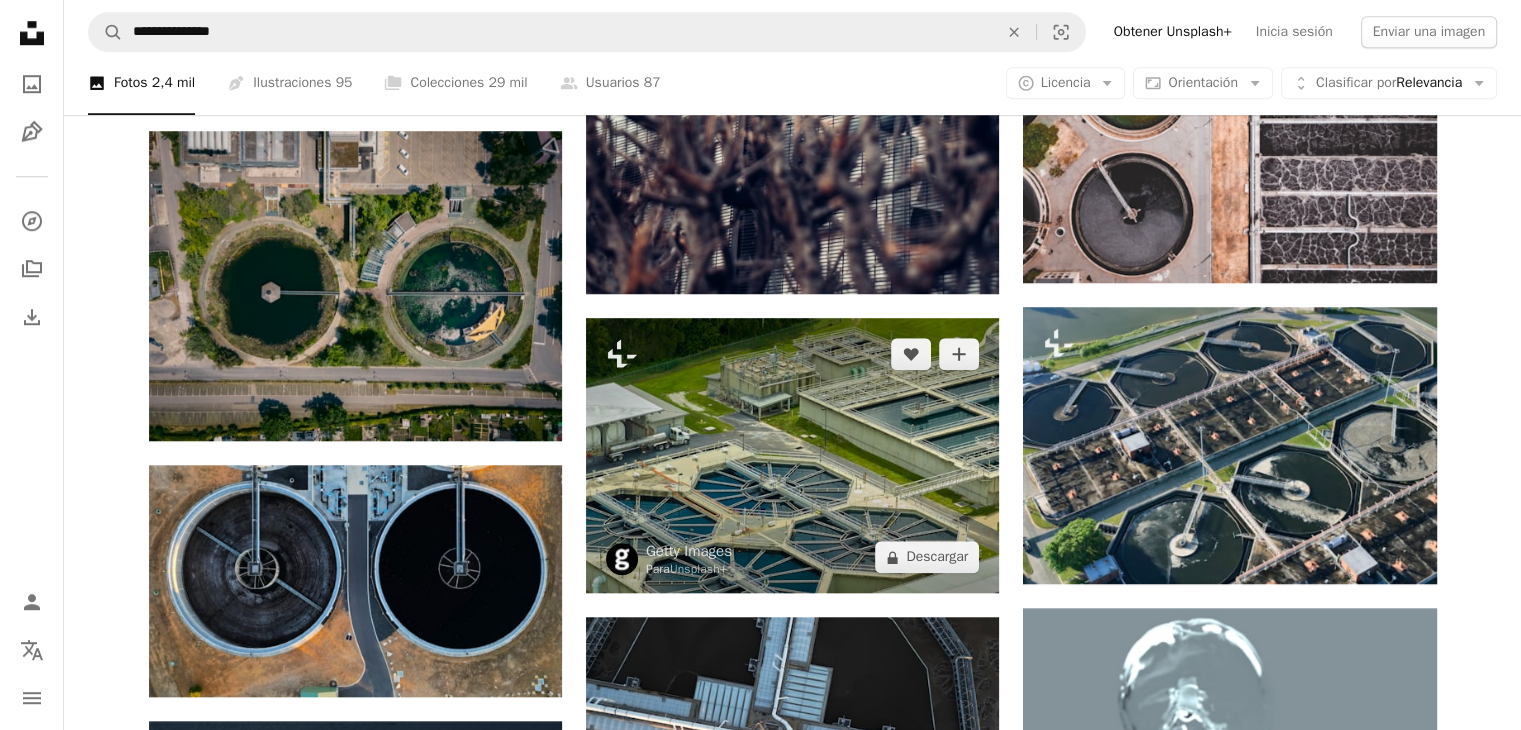 click at bounding box center (792, 455) 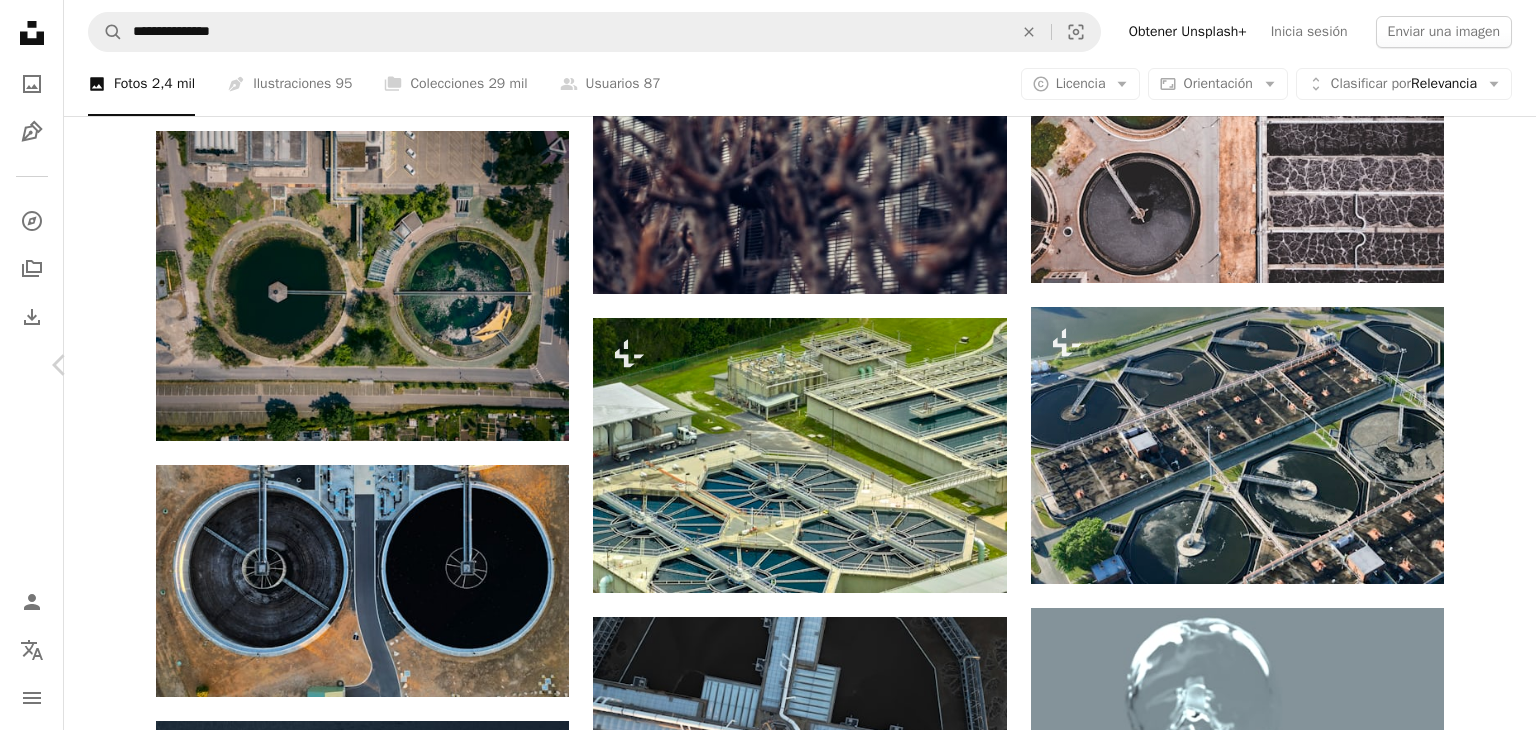 click 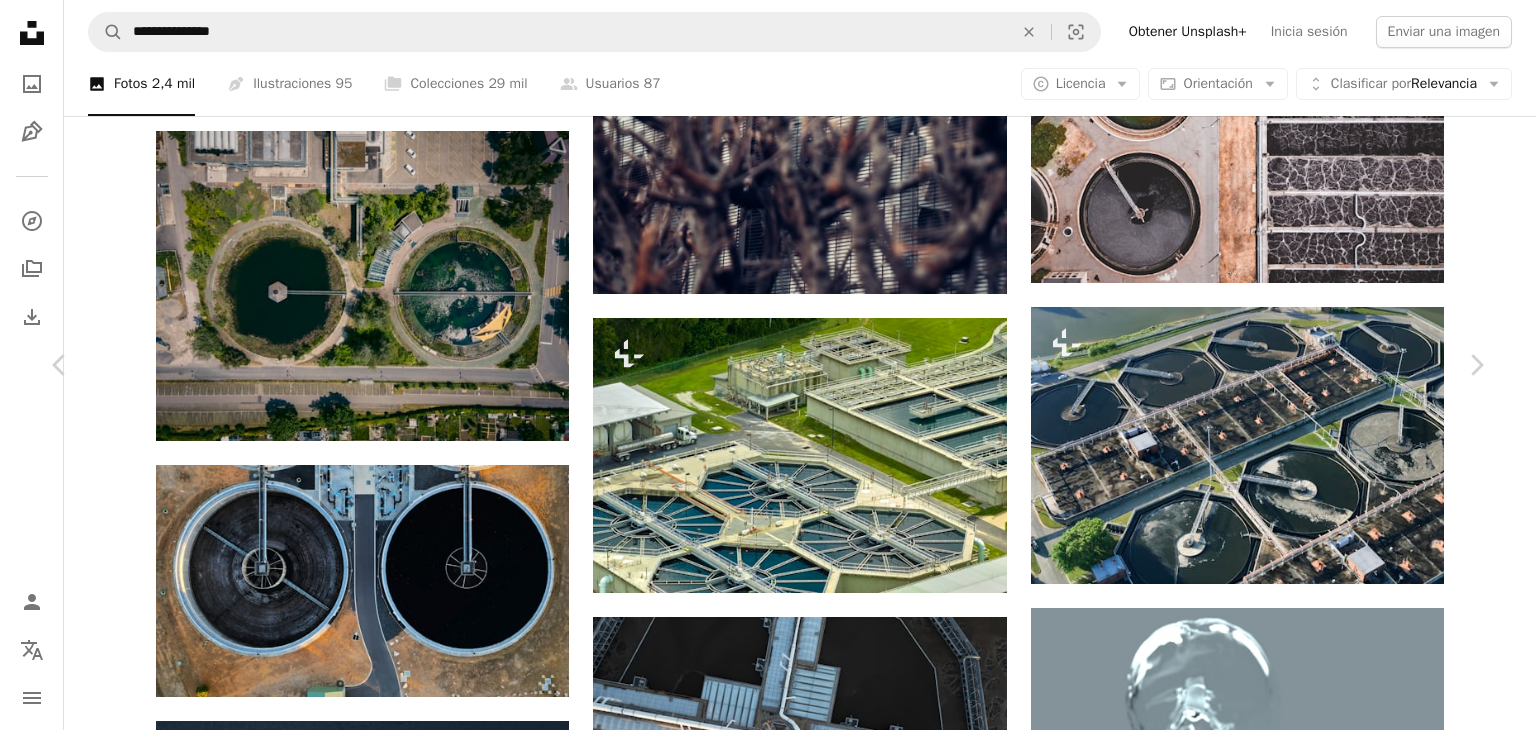 click on "An X shape" at bounding box center (20, 20) 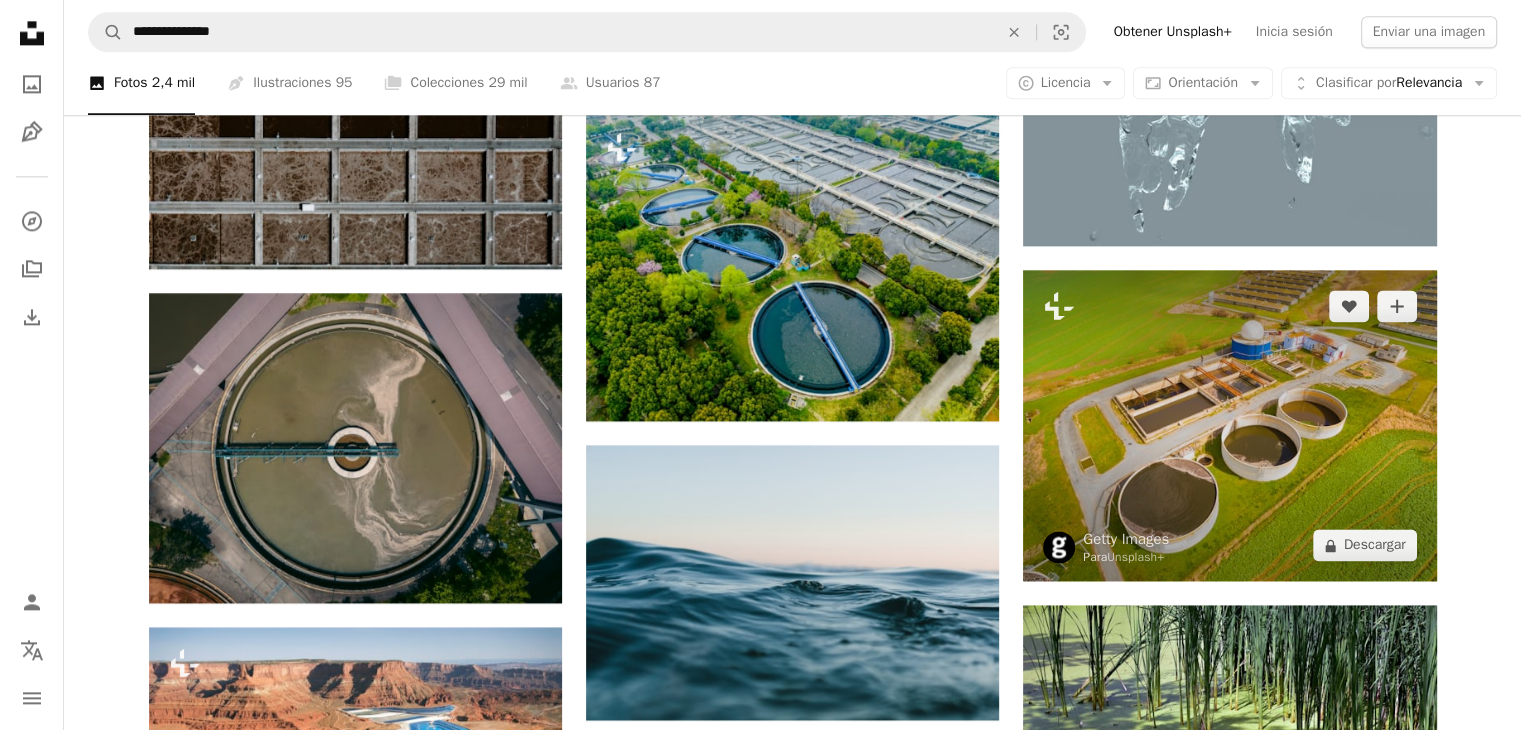 scroll, scrollTop: 2700, scrollLeft: 0, axis: vertical 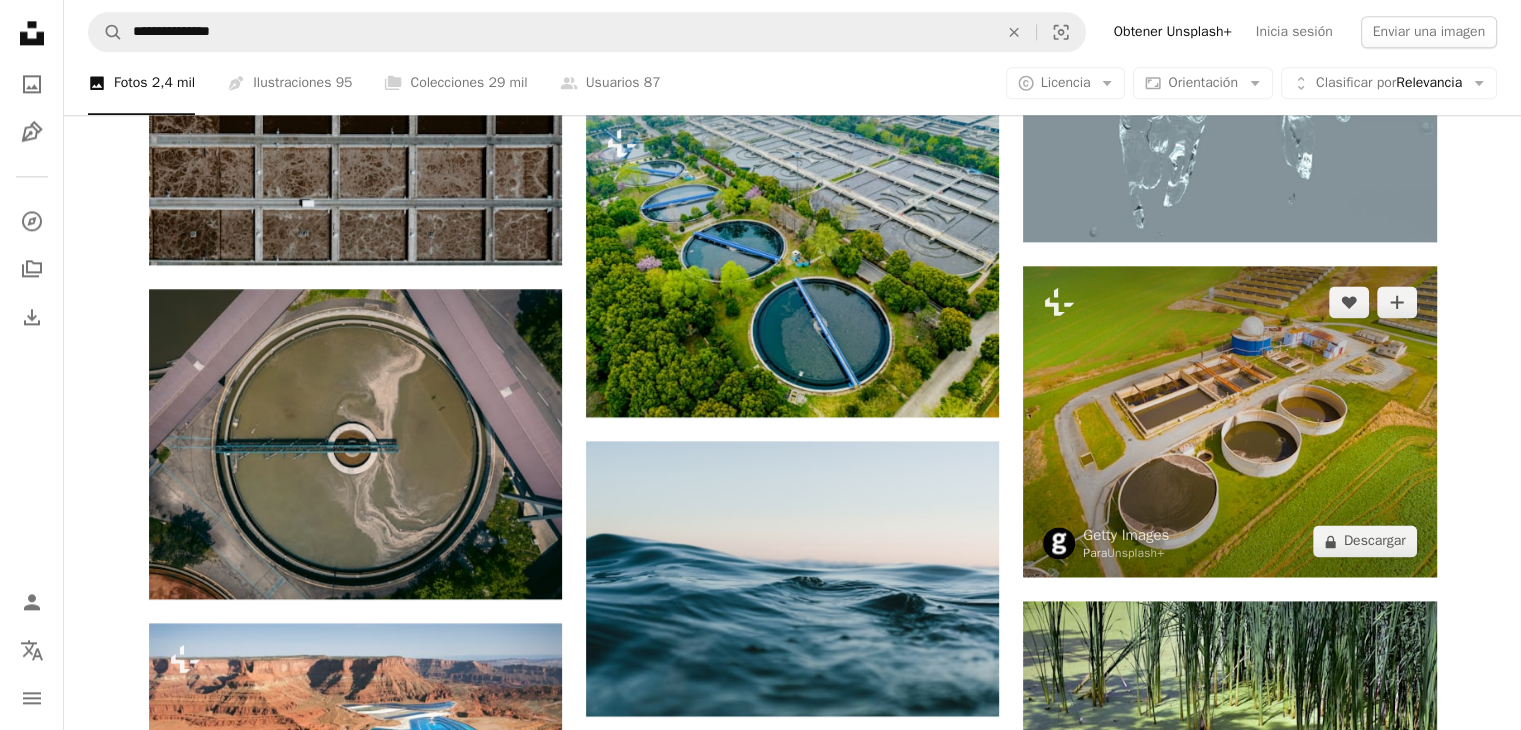 click at bounding box center [1229, 421] 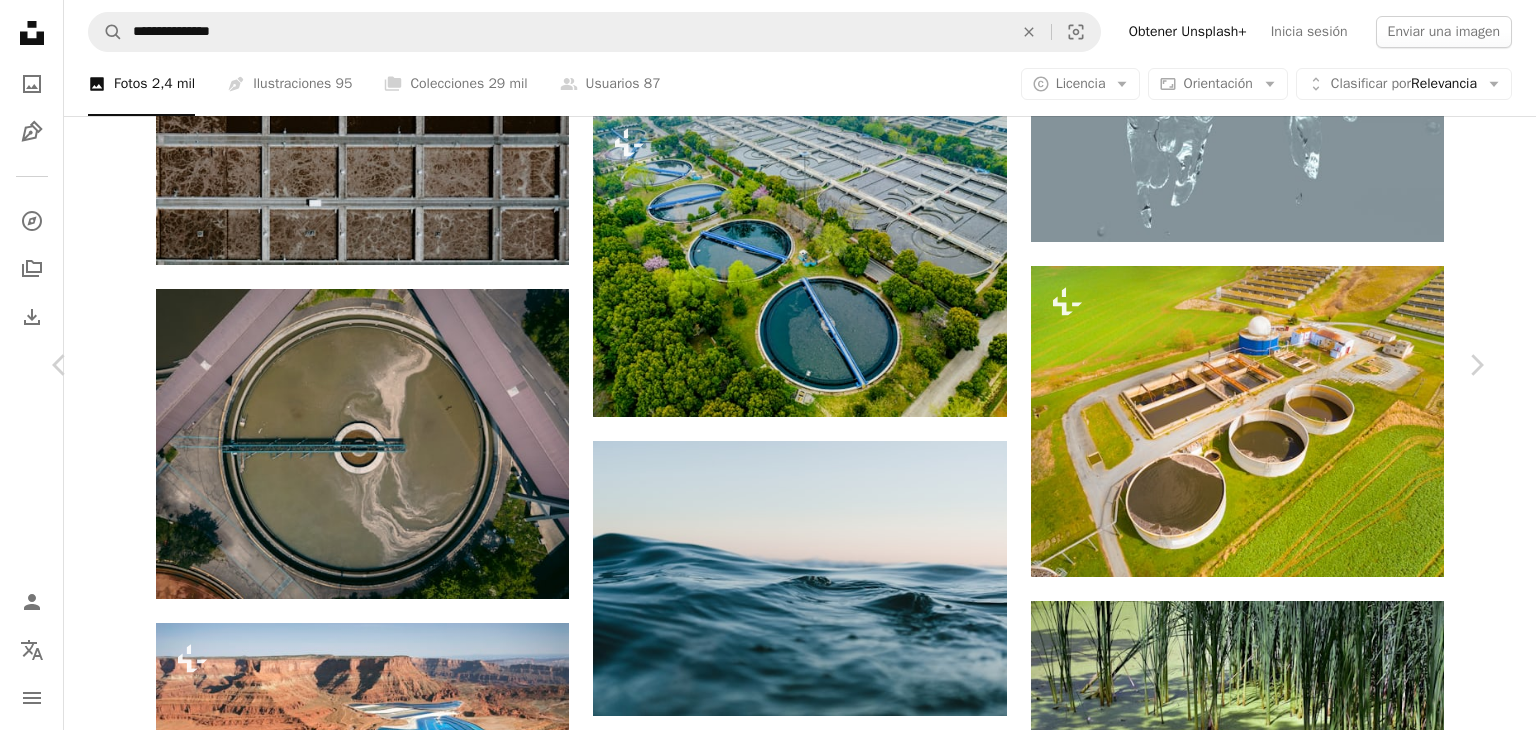 click on "An X shape" at bounding box center (20, 20) 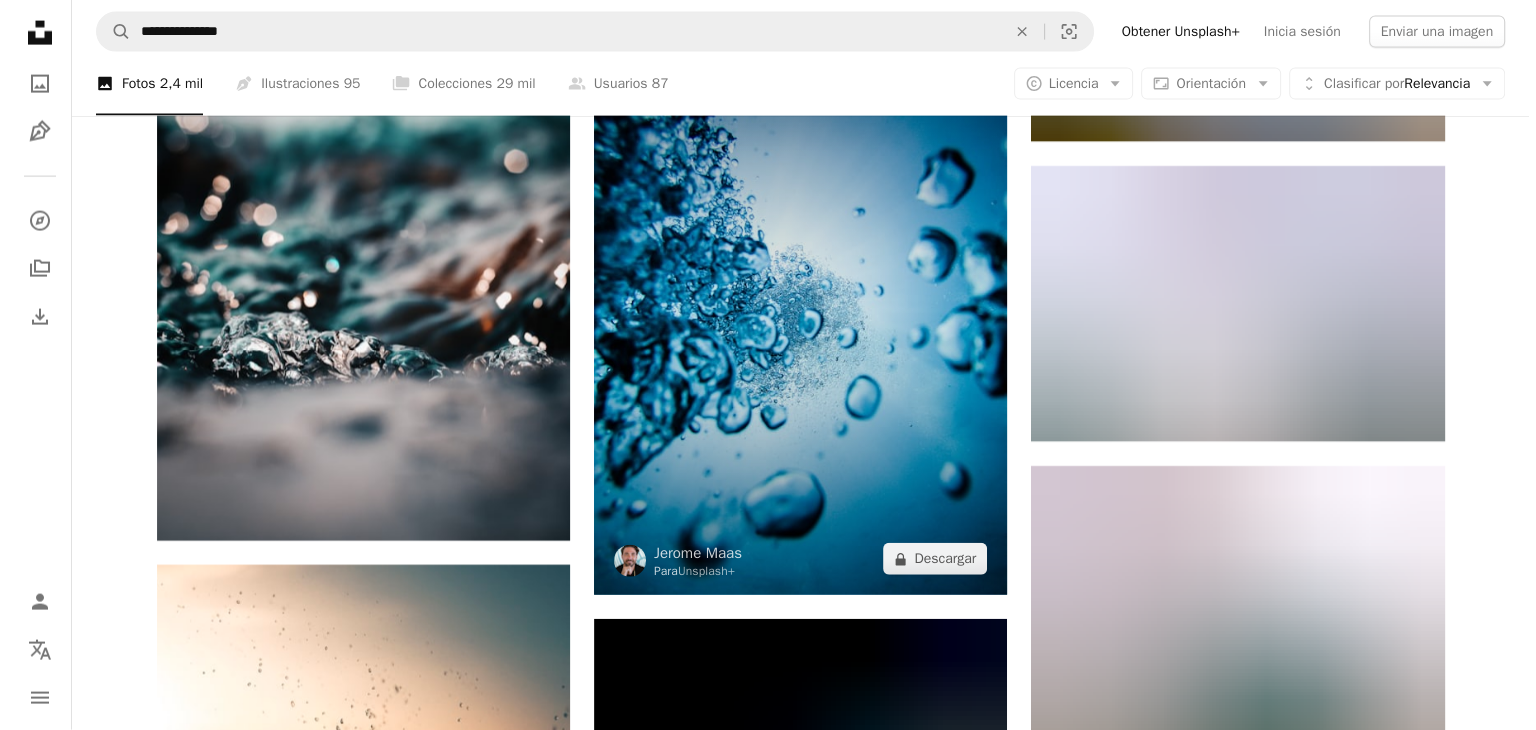 scroll, scrollTop: 4600, scrollLeft: 0, axis: vertical 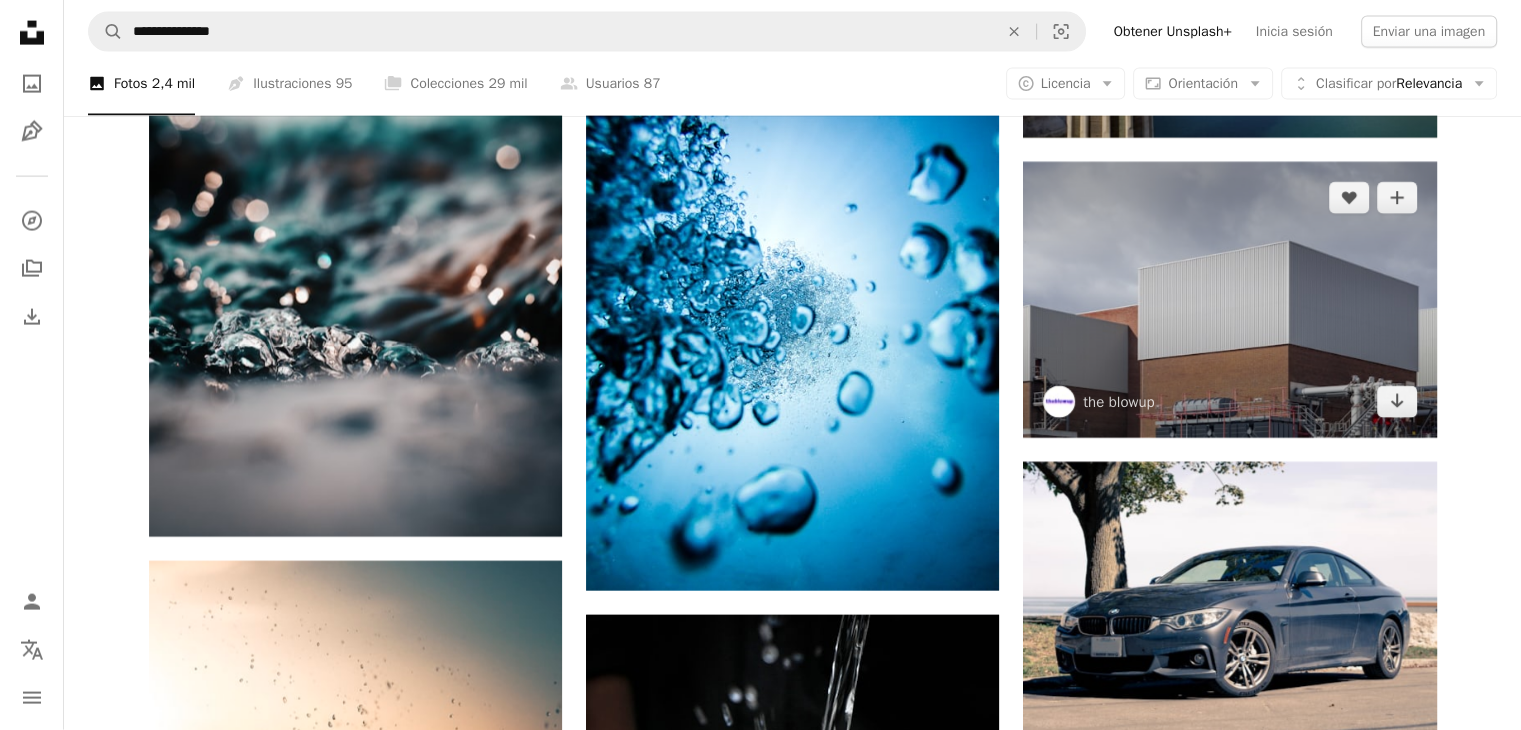 click at bounding box center [1229, 300] 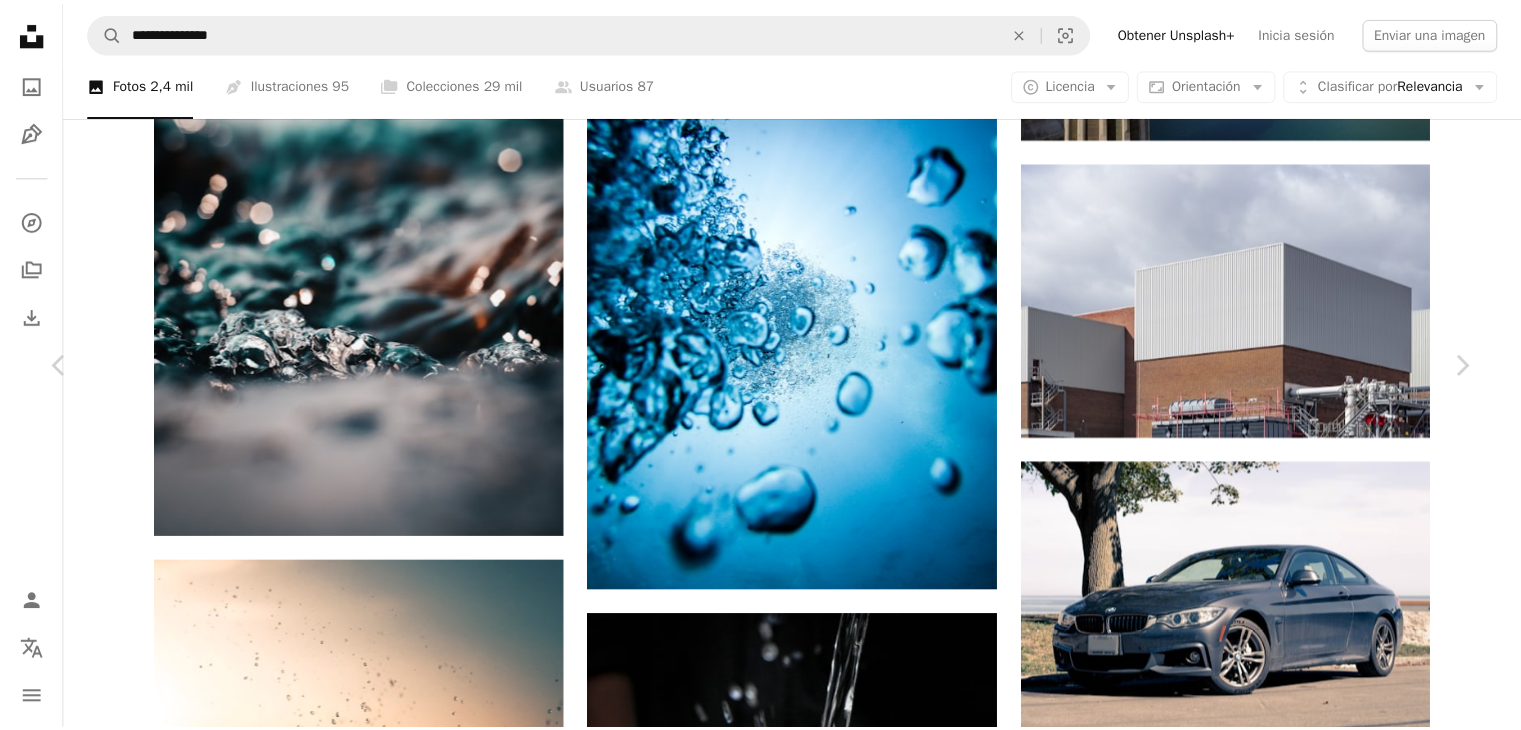 scroll, scrollTop: 0, scrollLeft: 0, axis: both 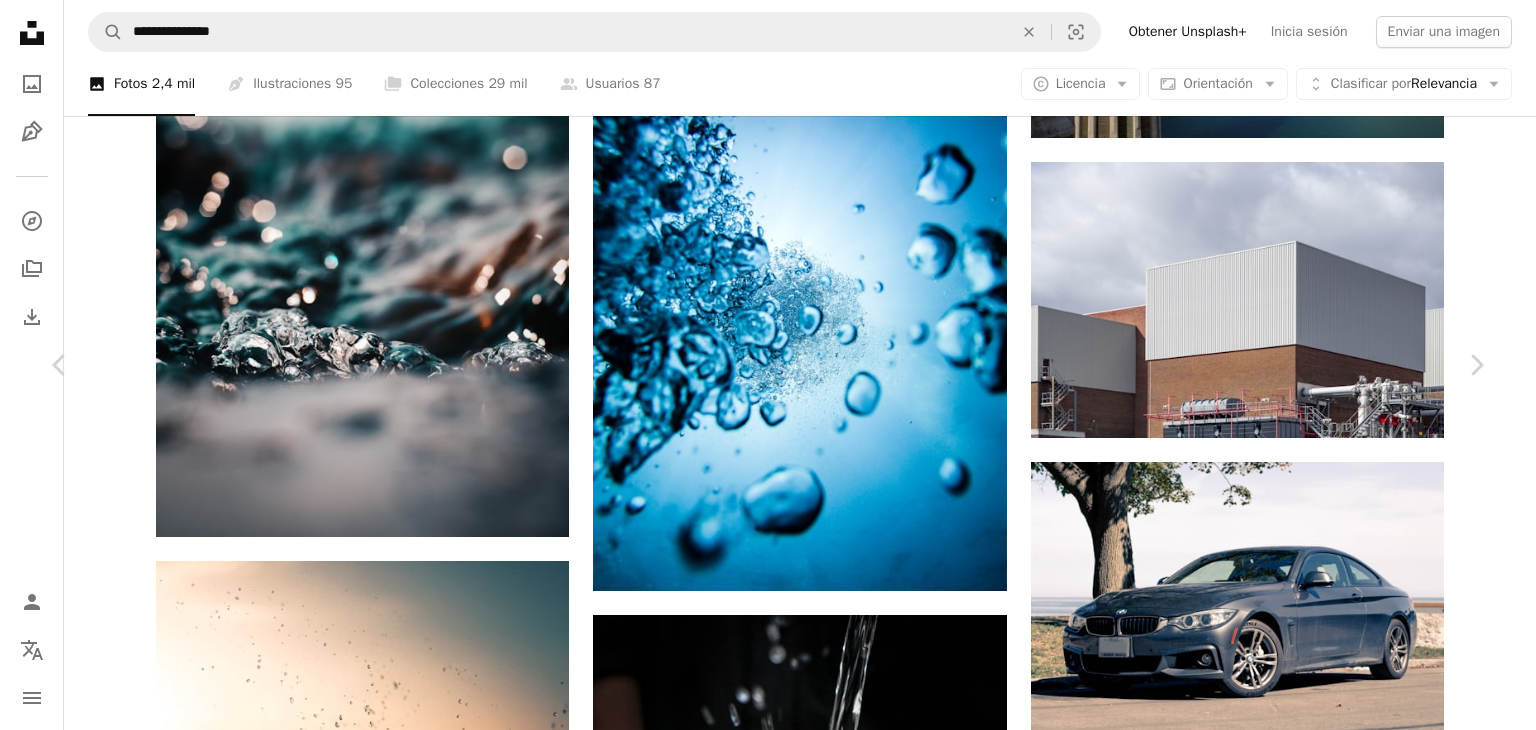 click on "An X shape" at bounding box center [20, 20] 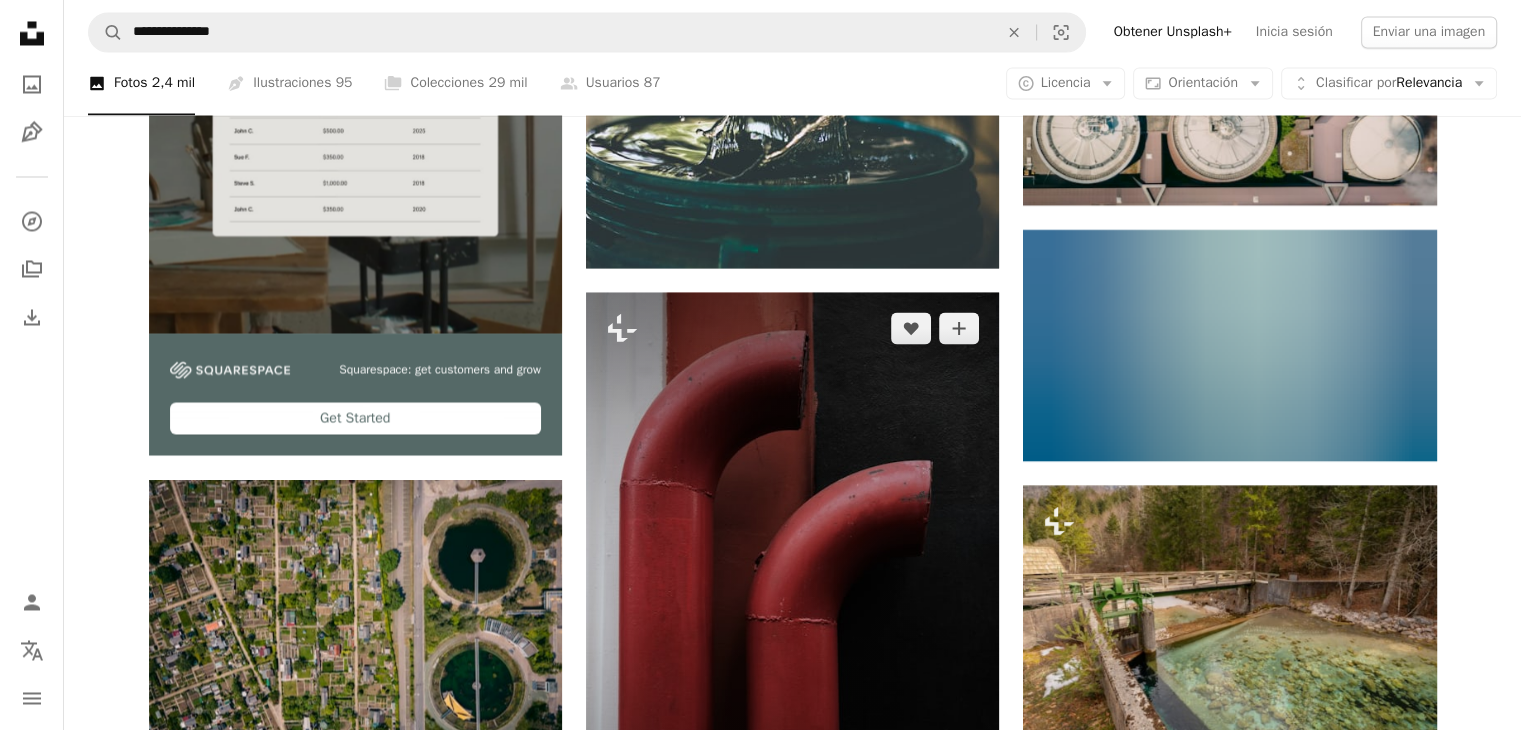 scroll, scrollTop: 3700, scrollLeft: 0, axis: vertical 